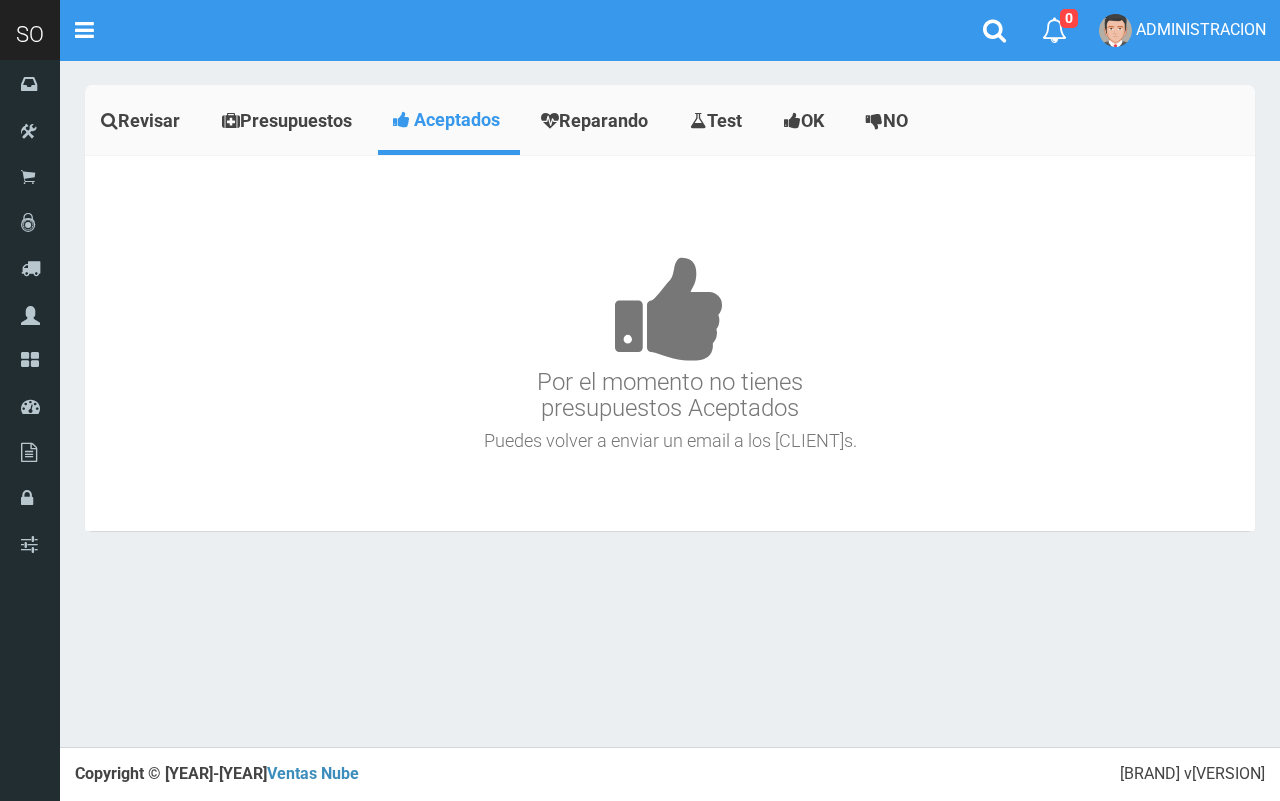 scroll, scrollTop: 0, scrollLeft: 0, axis: both 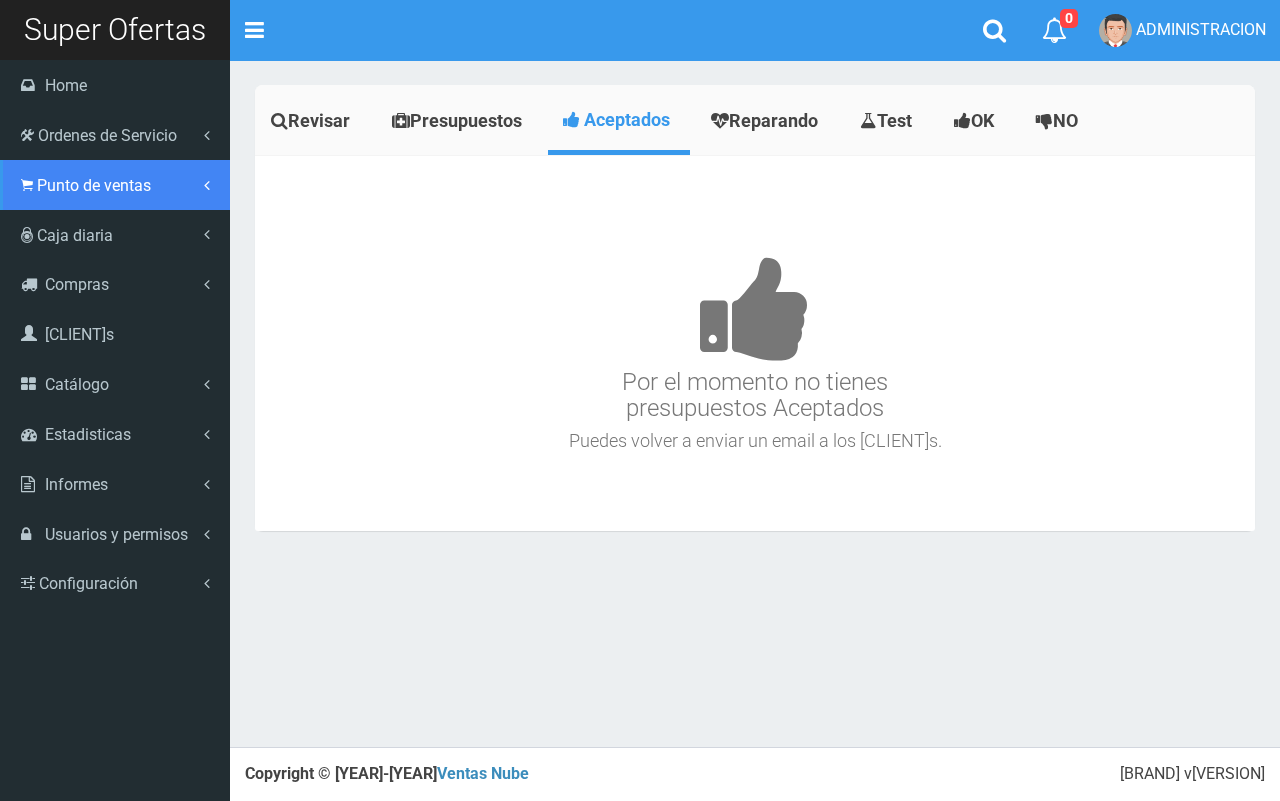 click on "Punto de ventas" at bounding box center (107, 135) 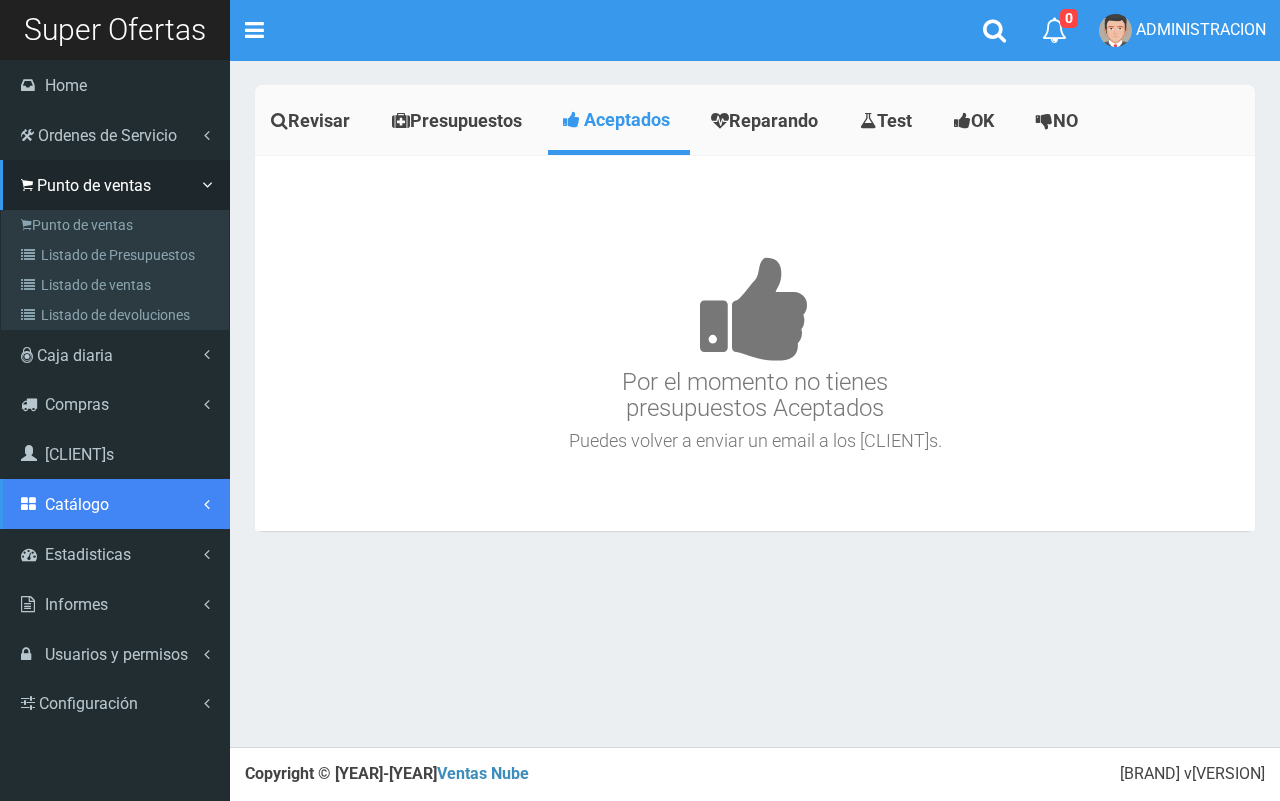 click on "Catálogo" at bounding box center [107, 135] 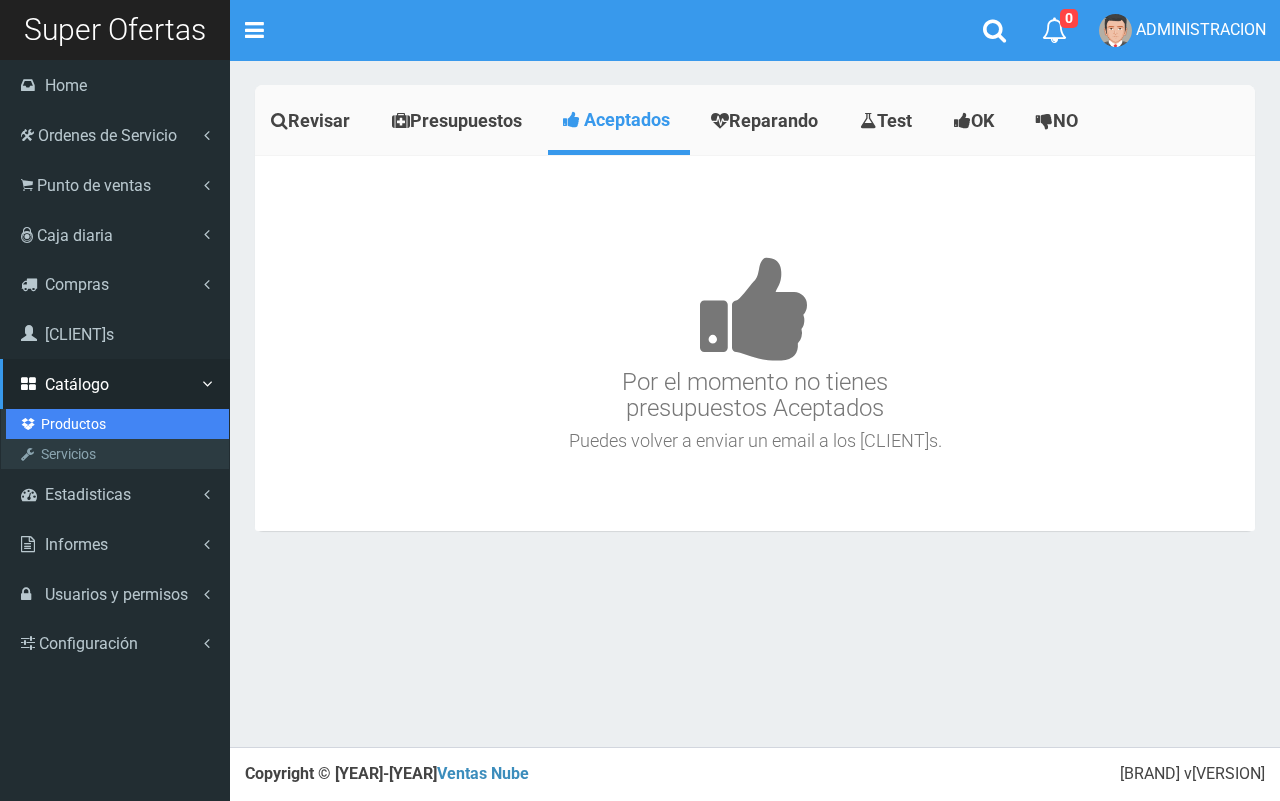 click on "Productos" at bounding box center (117, 424) 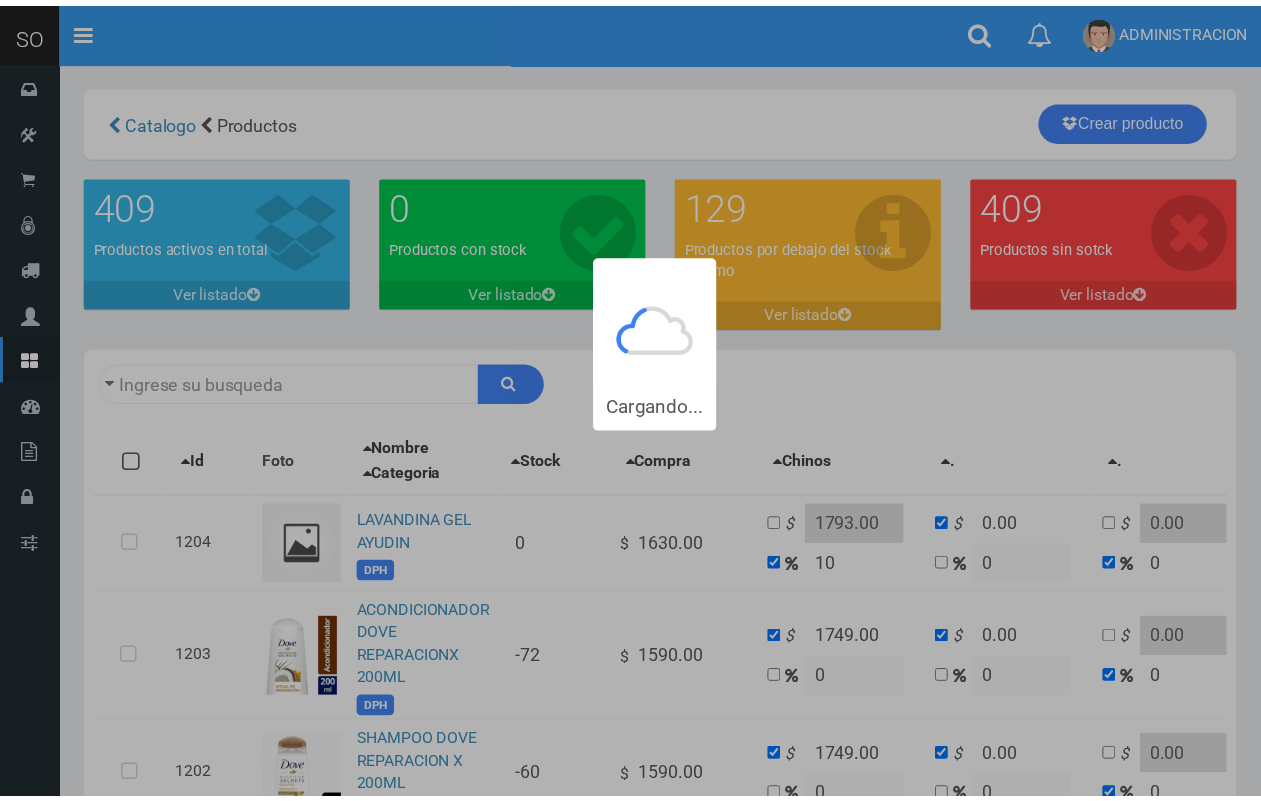 scroll, scrollTop: 0, scrollLeft: 0, axis: both 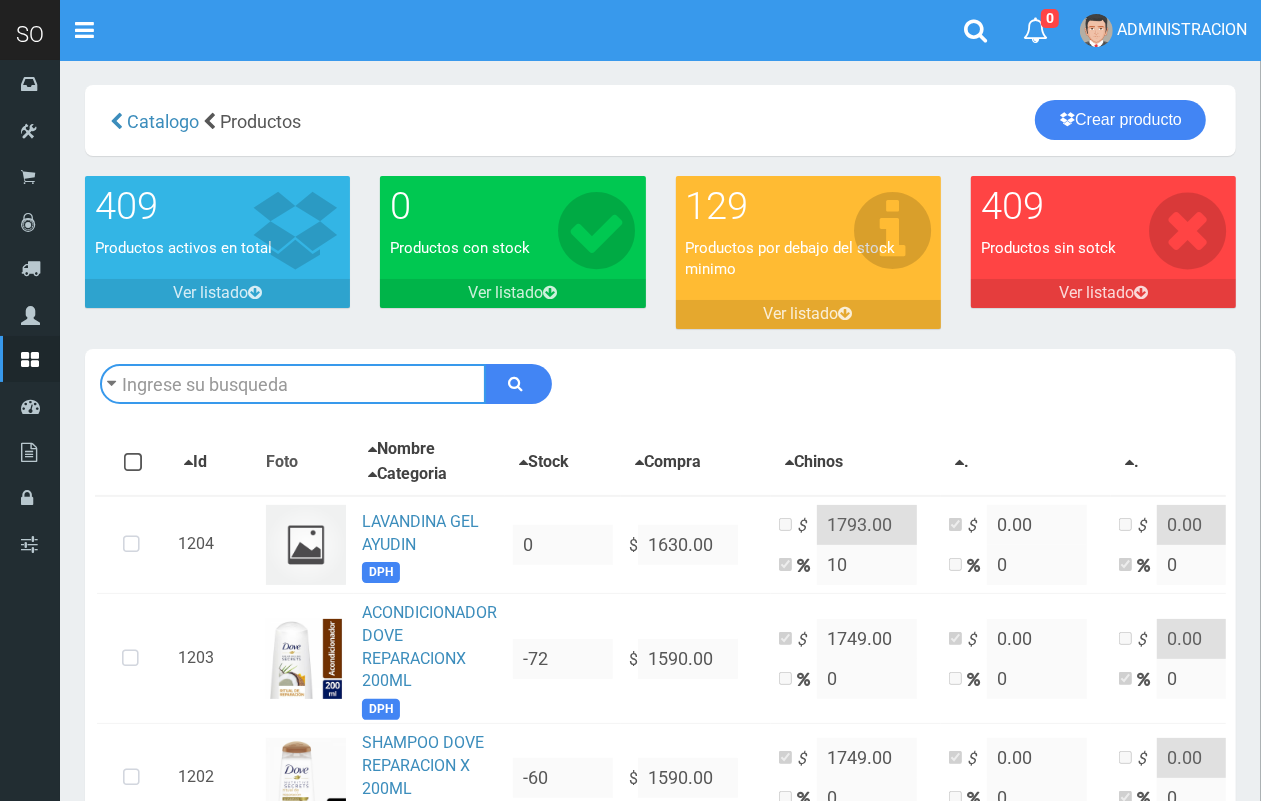 click at bounding box center (293, 384) 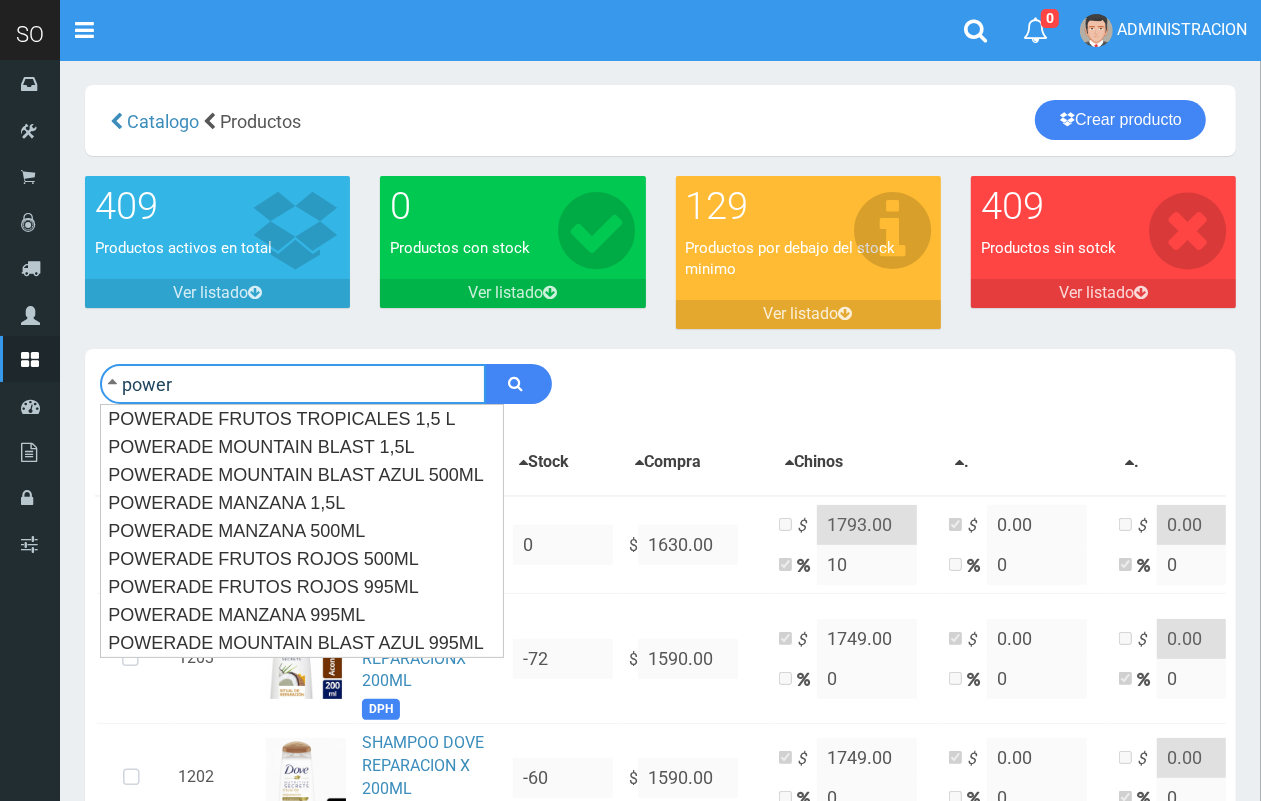 type on "power" 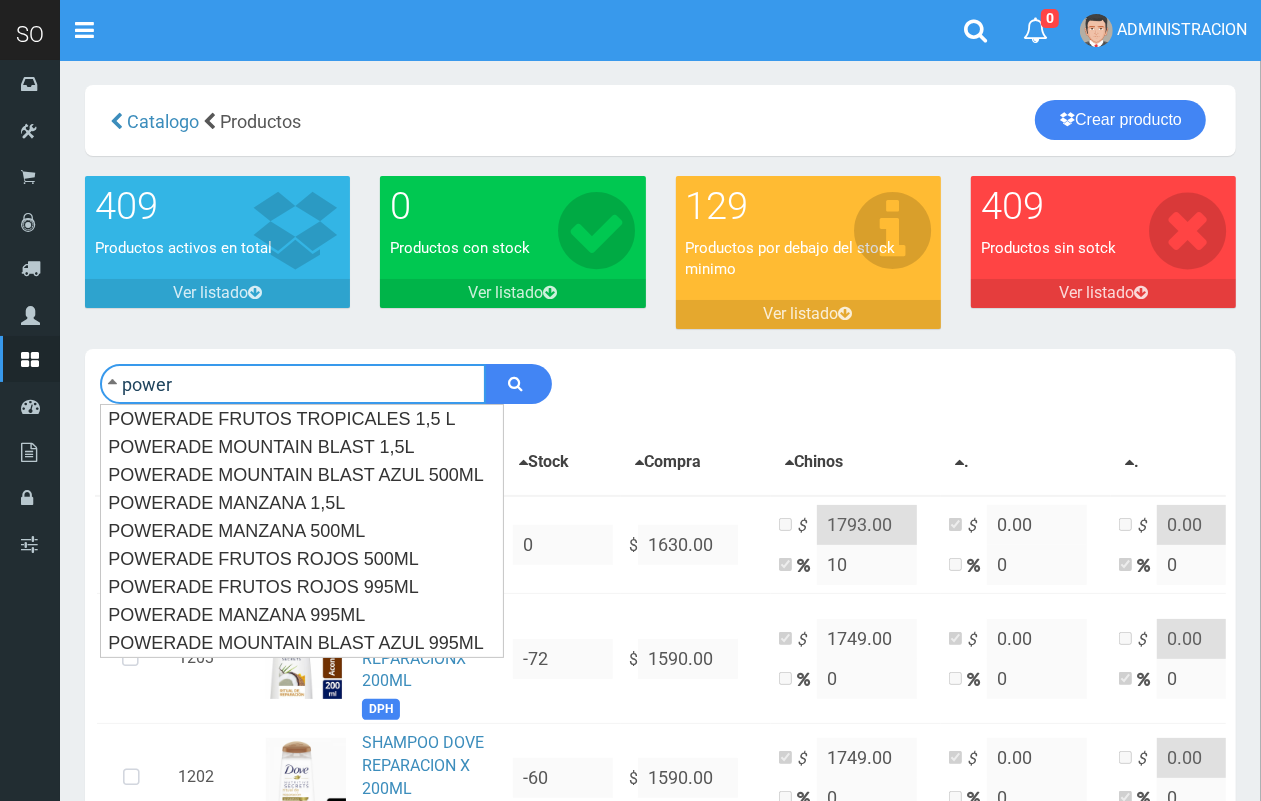 click at bounding box center [518, 384] 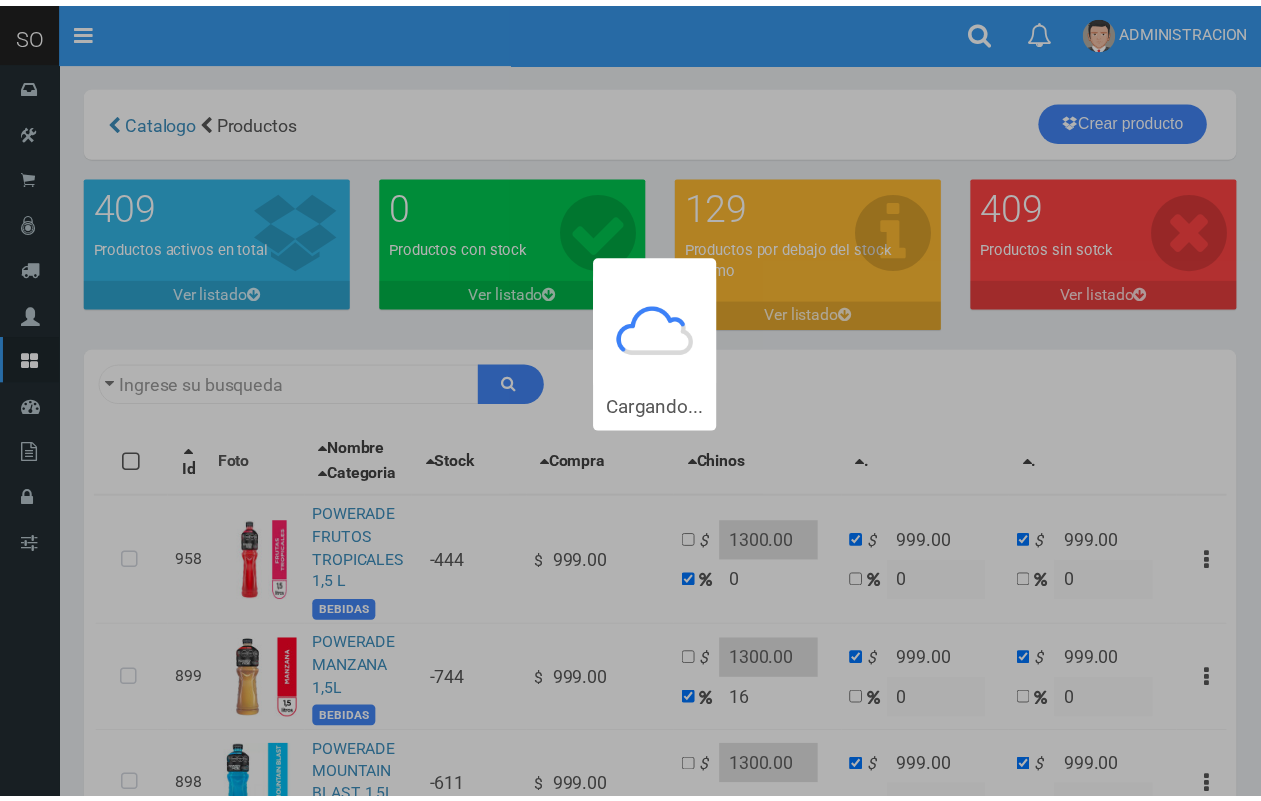scroll, scrollTop: 0, scrollLeft: 0, axis: both 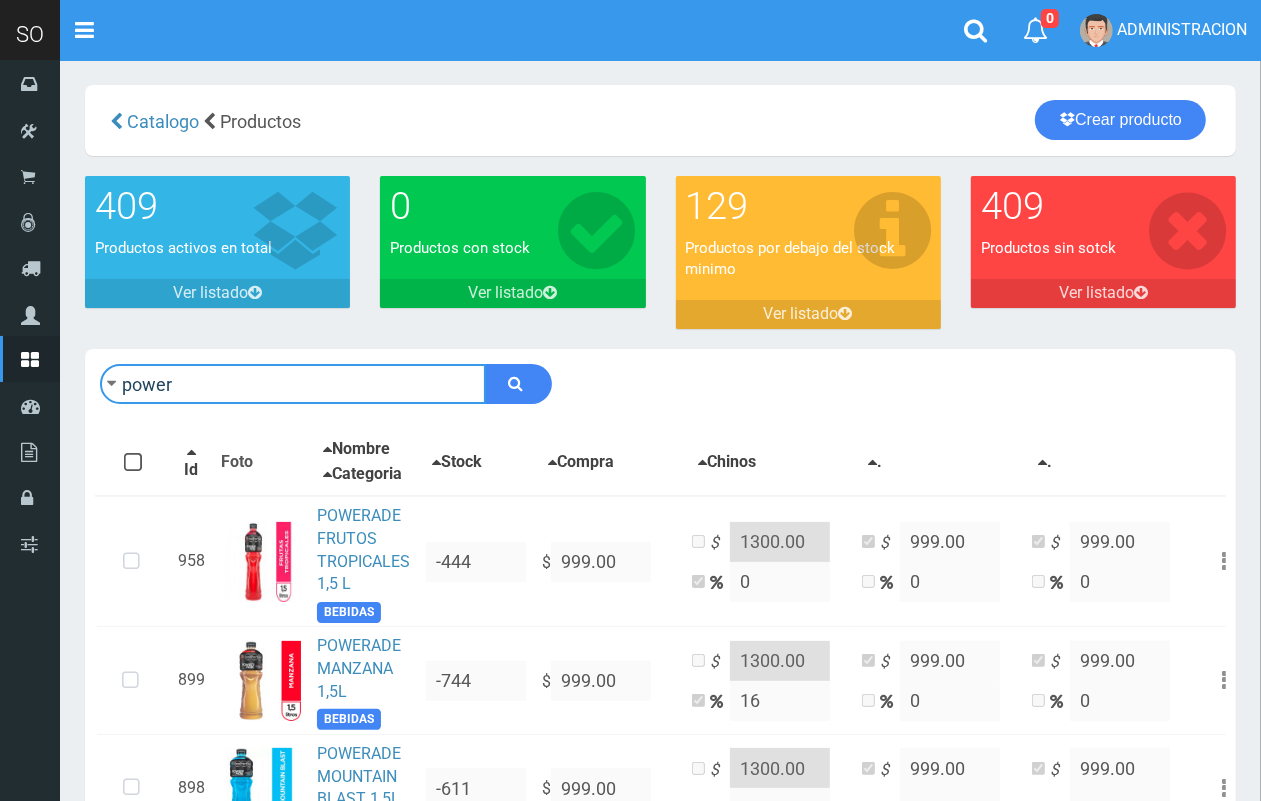 click on "power" at bounding box center [293, 384] 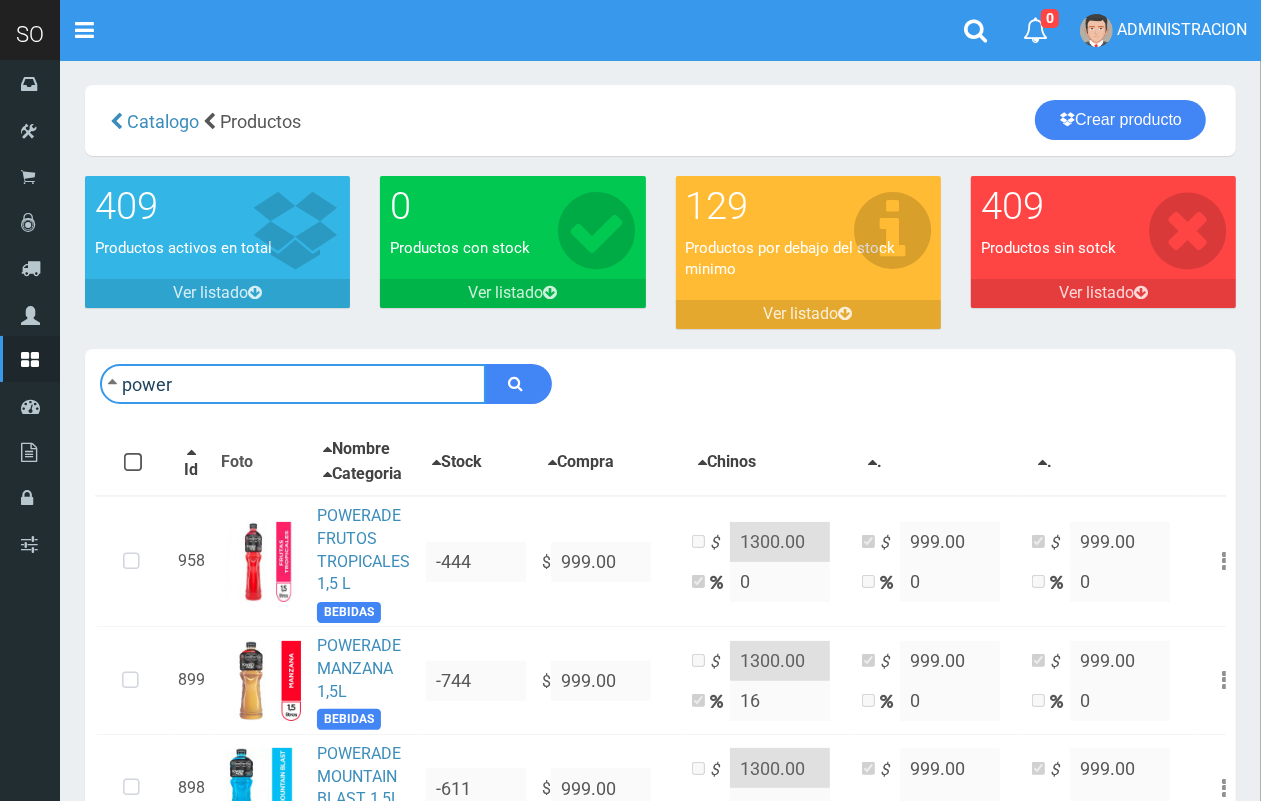 click on "power" at bounding box center [293, 384] 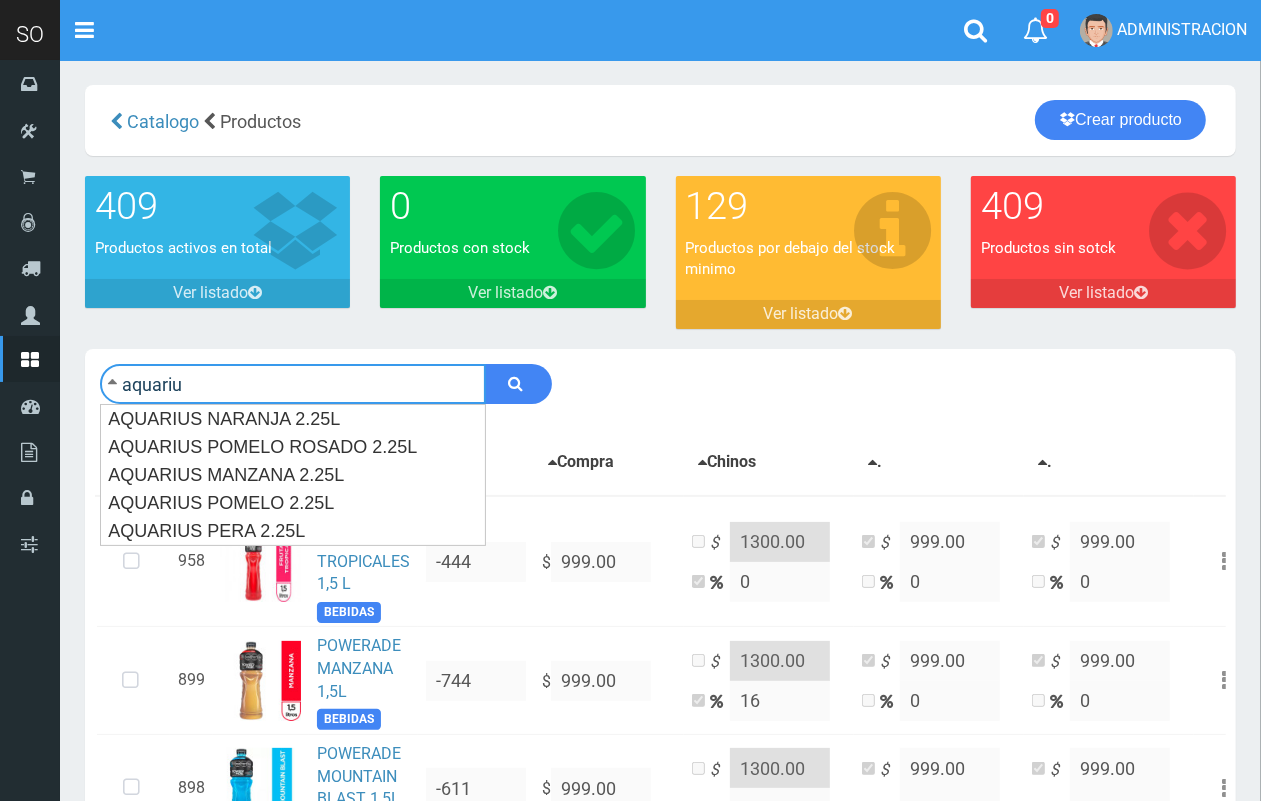 type on "aquariu" 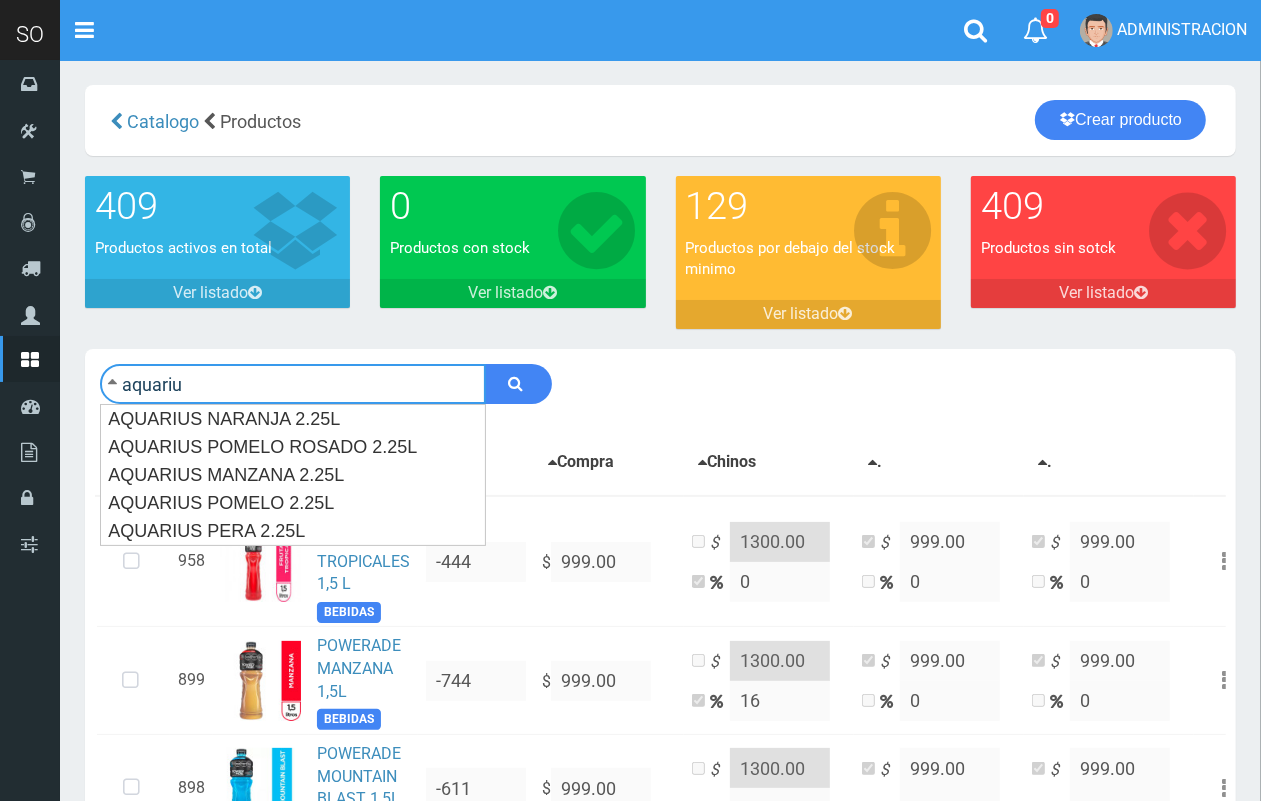 click at bounding box center [518, 384] 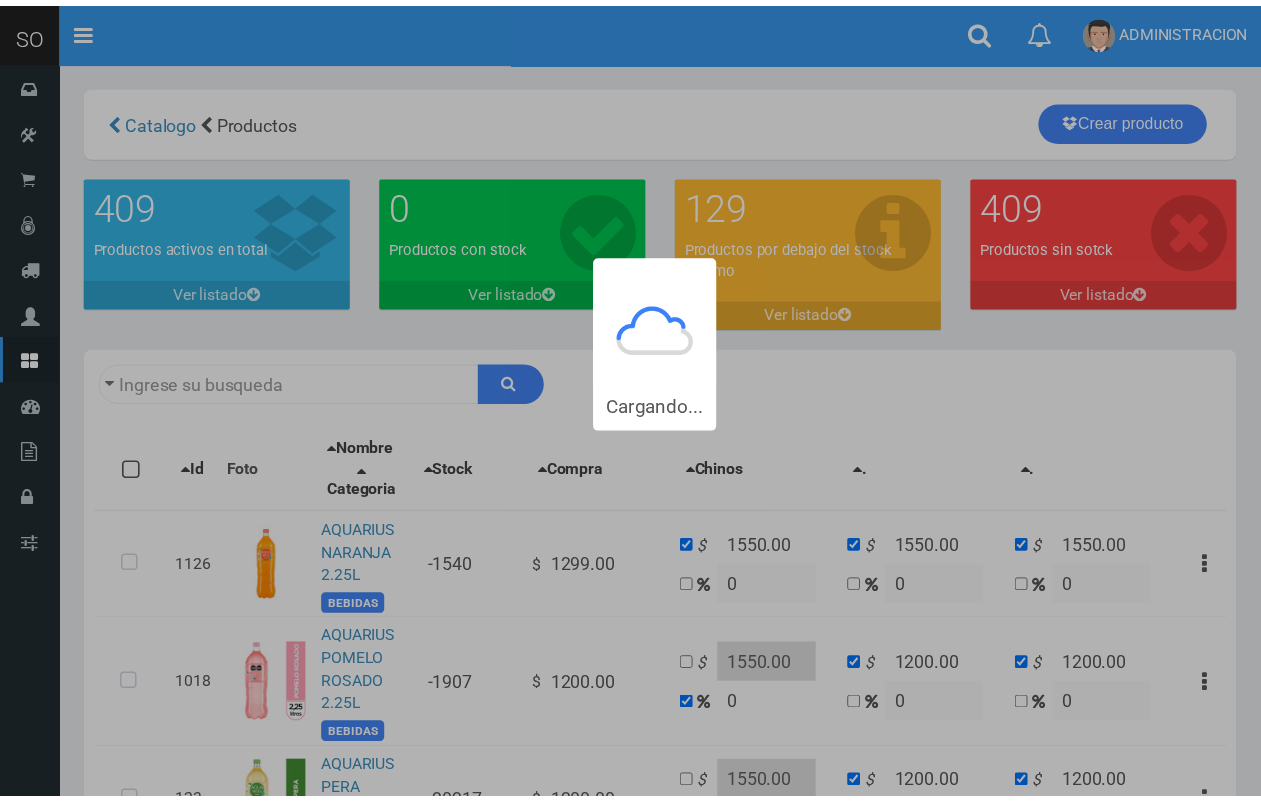 scroll, scrollTop: 0, scrollLeft: 0, axis: both 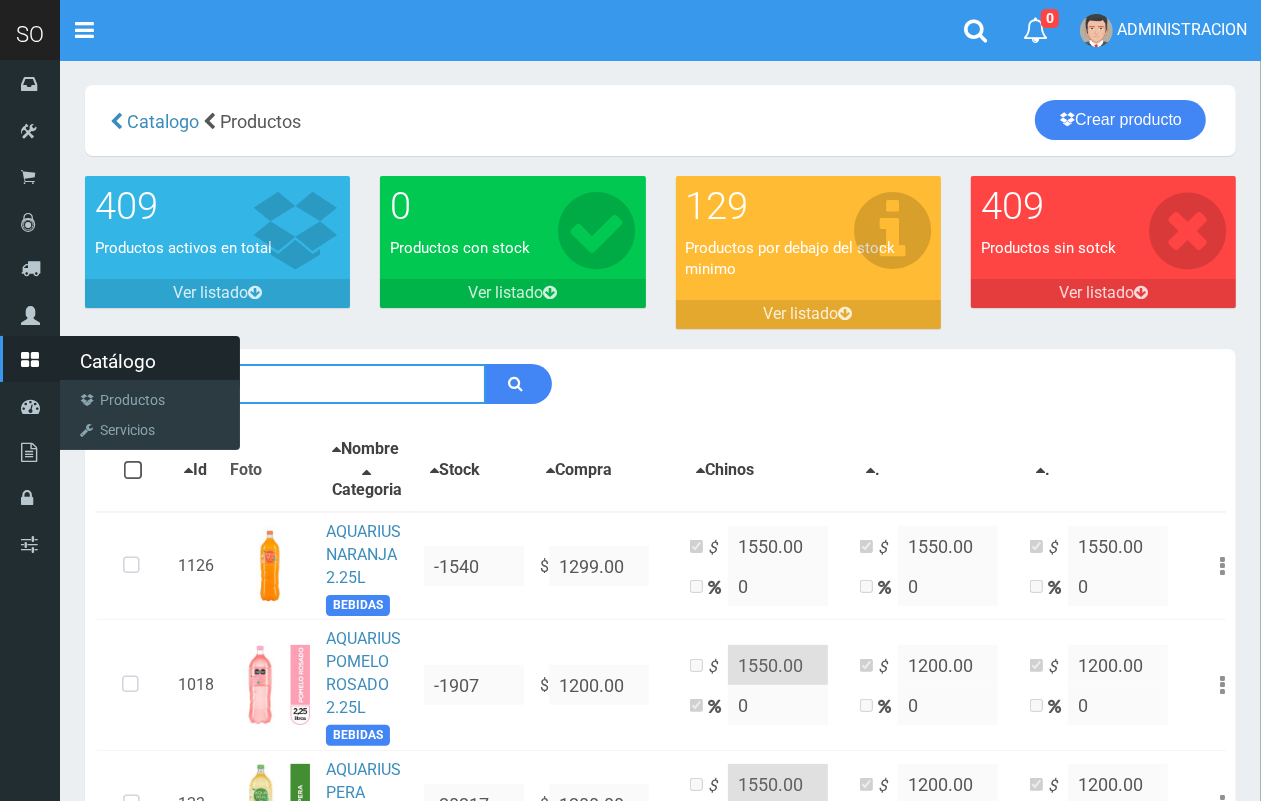 drag, startPoint x: 273, startPoint y: 380, endPoint x: 41, endPoint y: 380, distance: 232 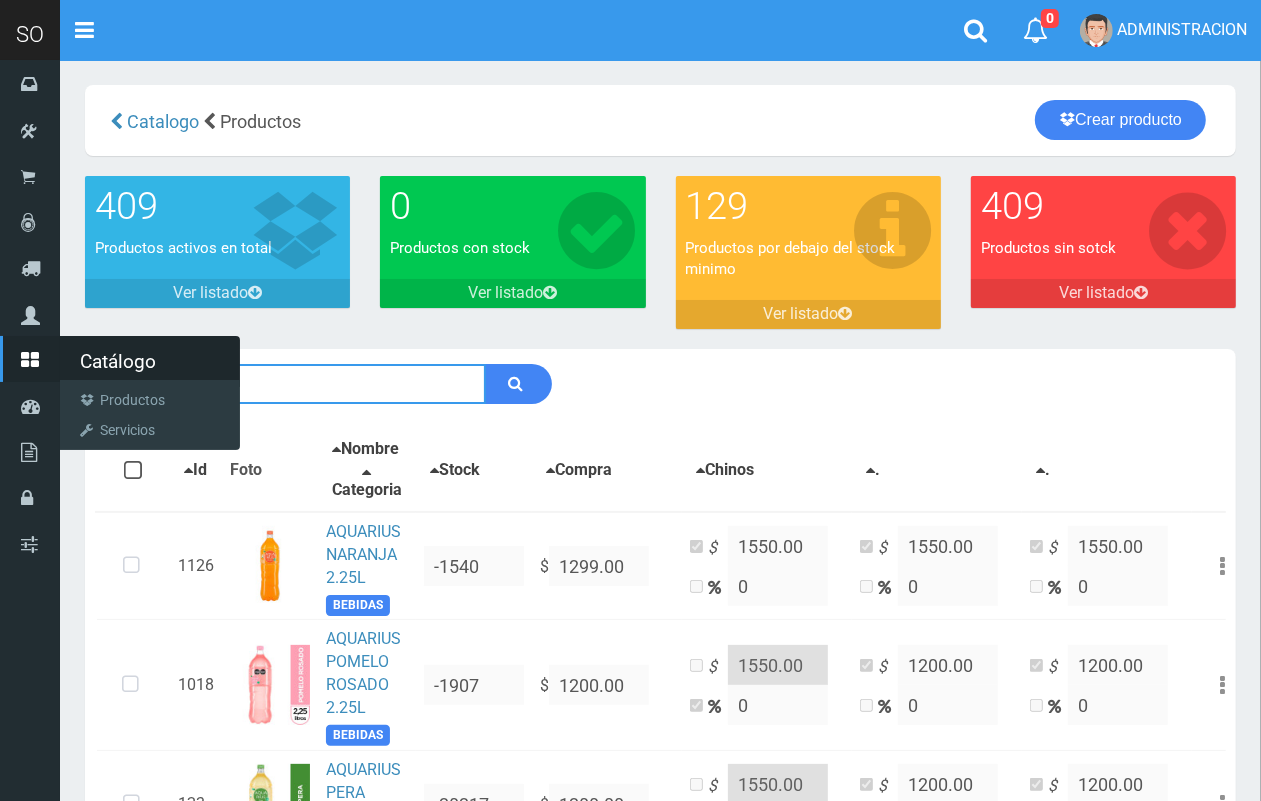 click on "SO
Toggle navigation 0 0" at bounding box center (630, 564) 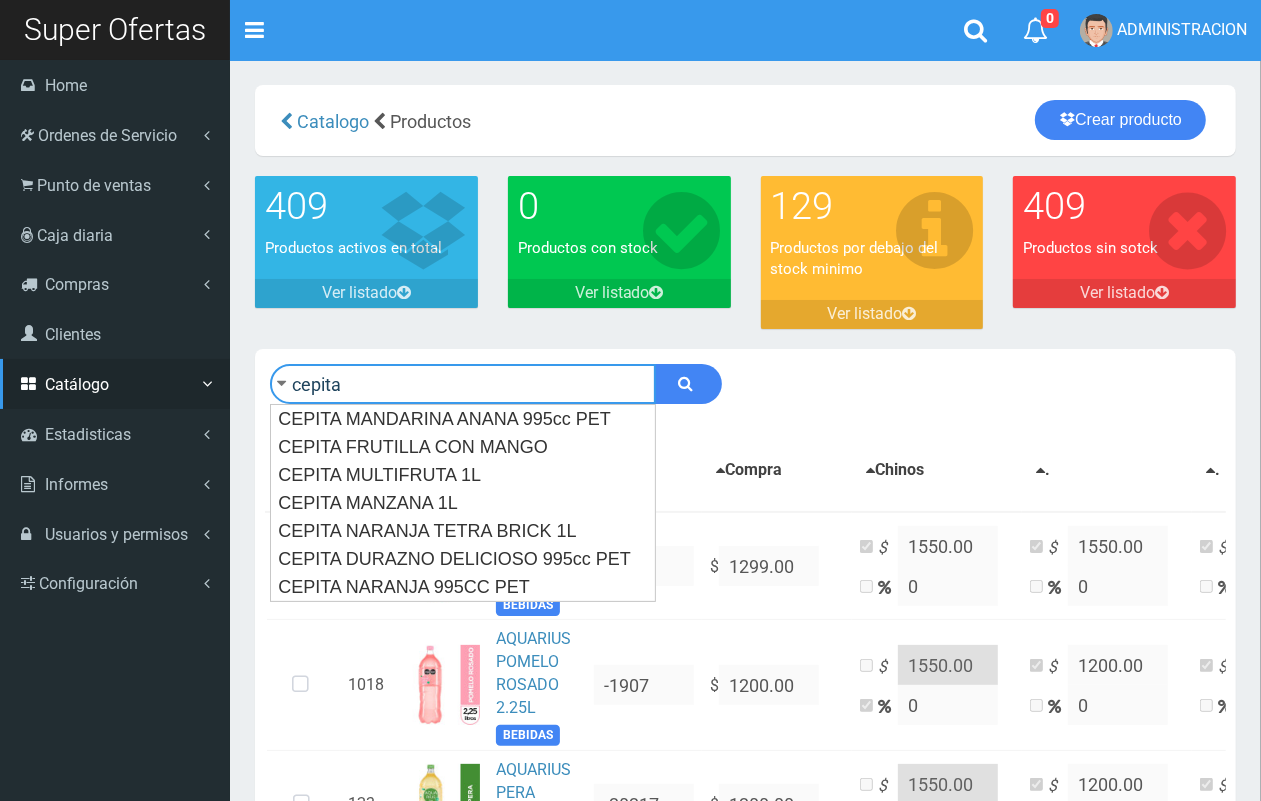 type on "cepita" 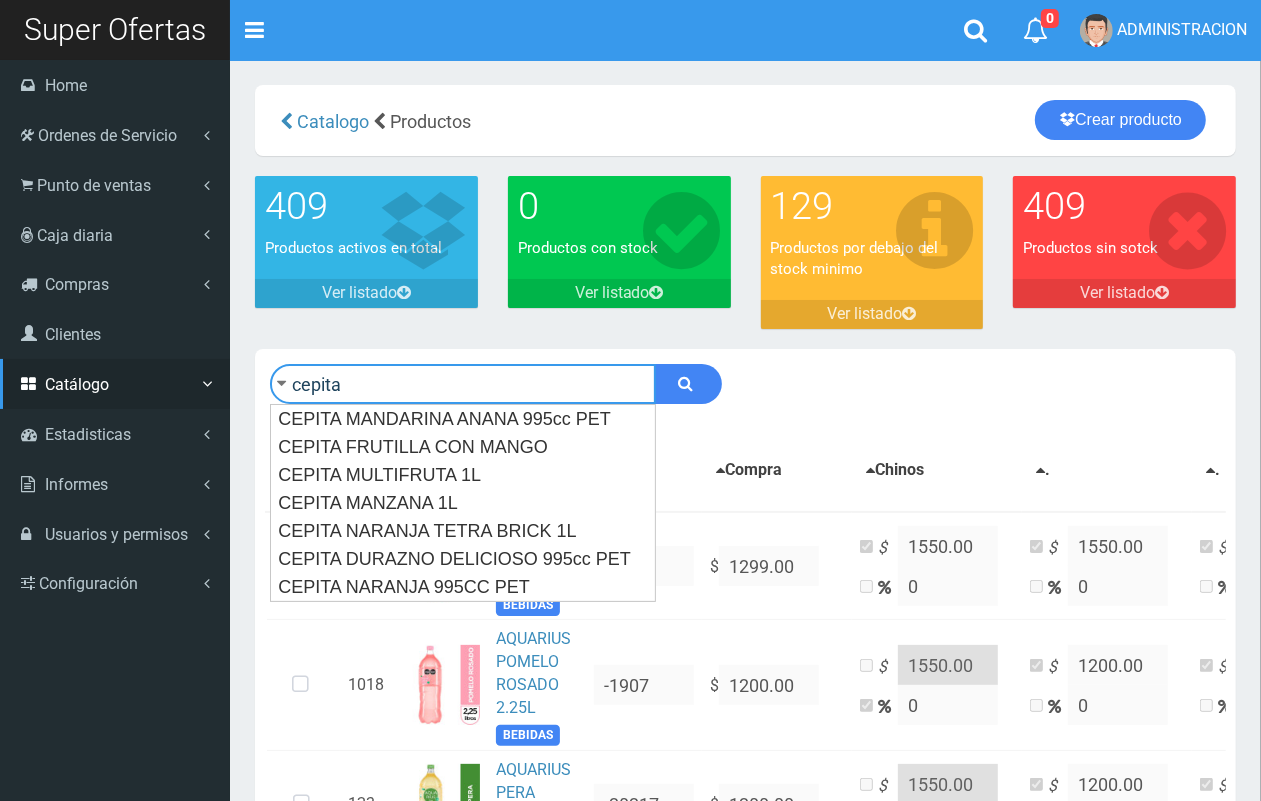 click at bounding box center (688, 384) 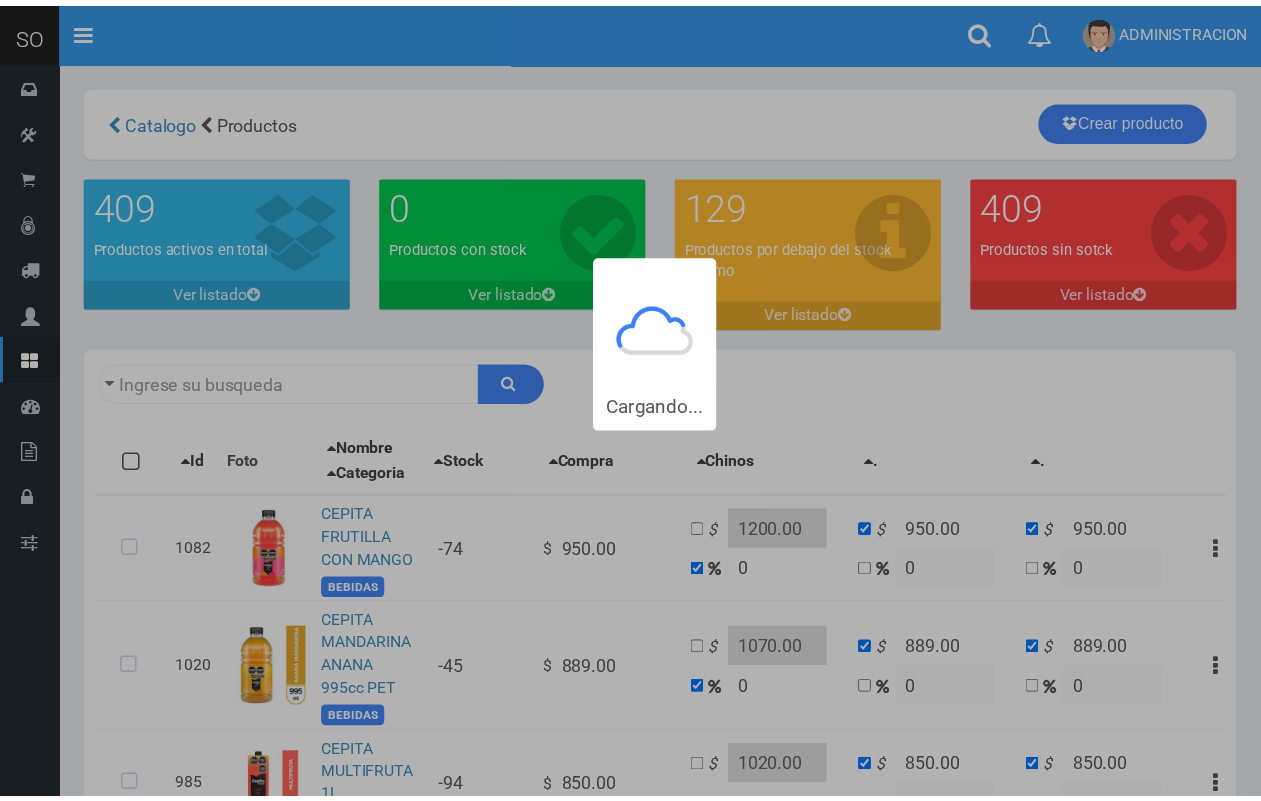 scroll, scrollTop: 0, scrollLeft: 0, axis: both 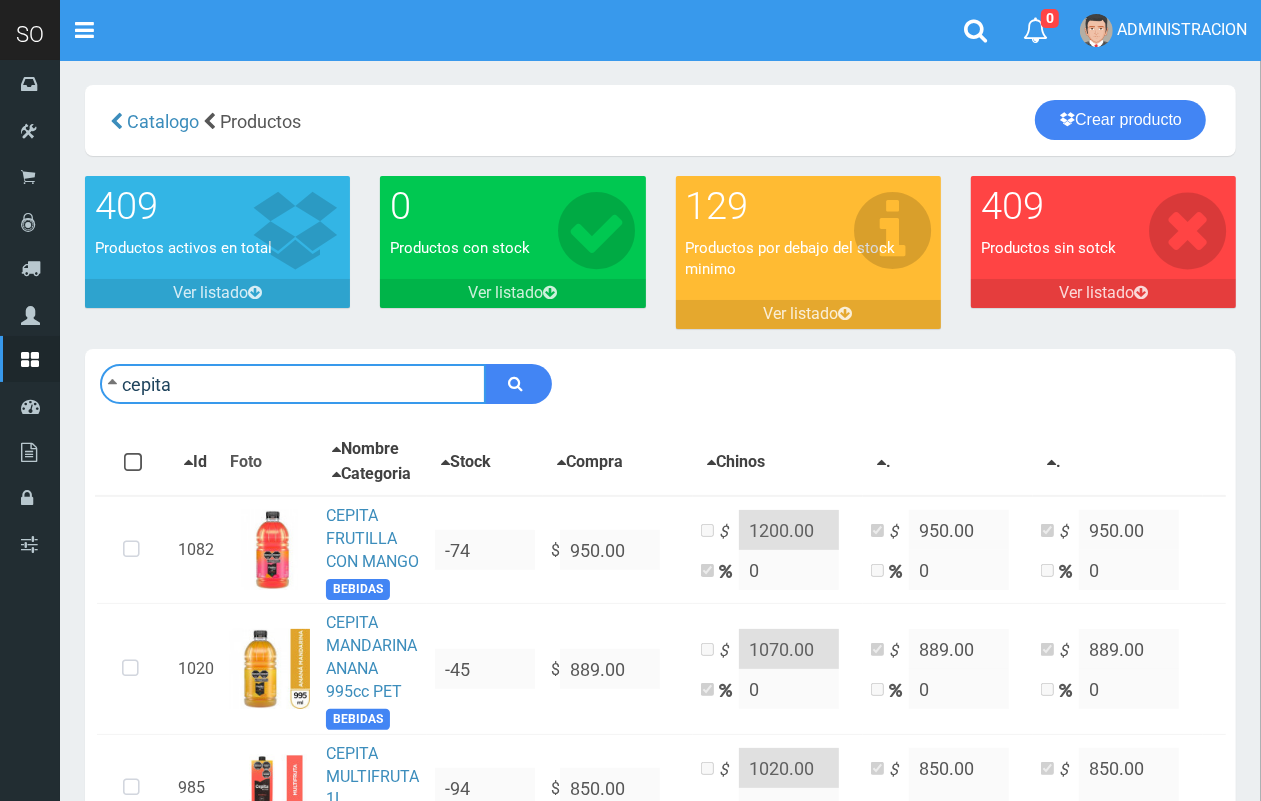 click on "cepita" at bounding box center [293, 384] 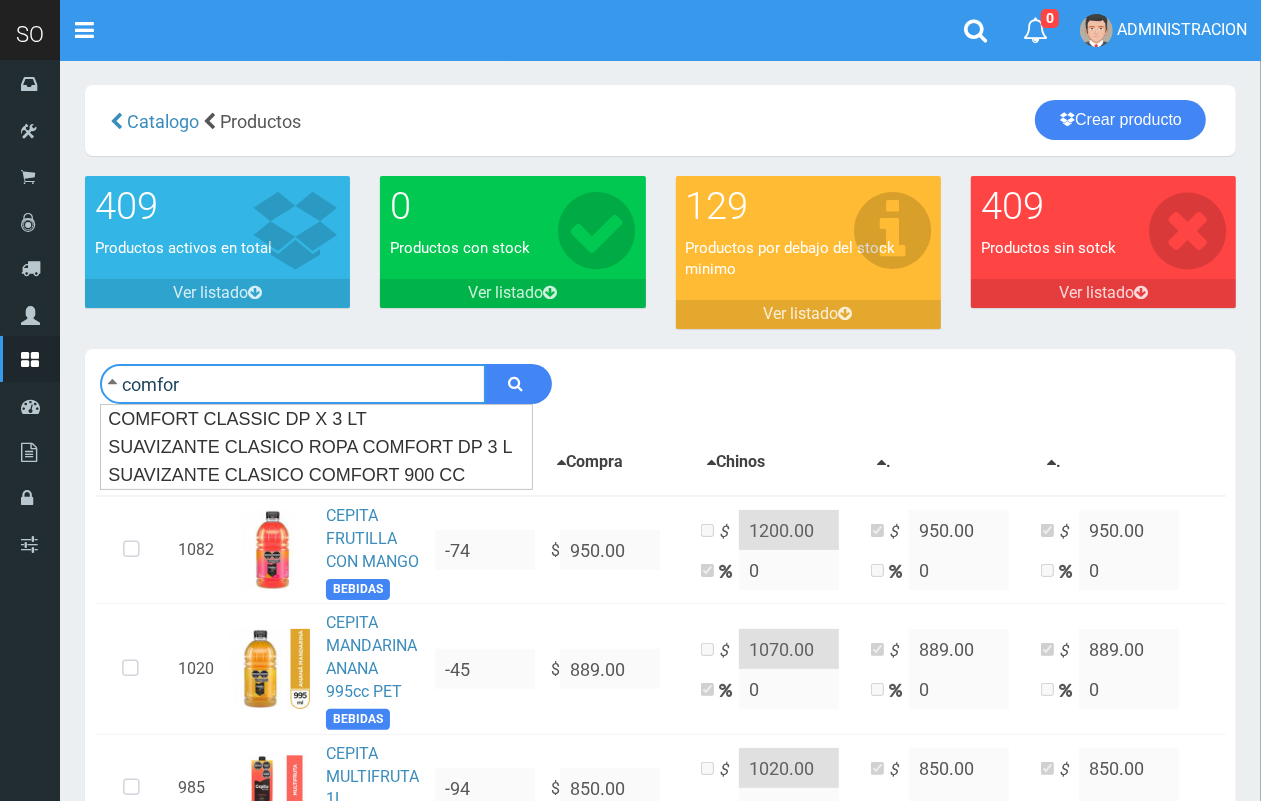 type on "comfor" 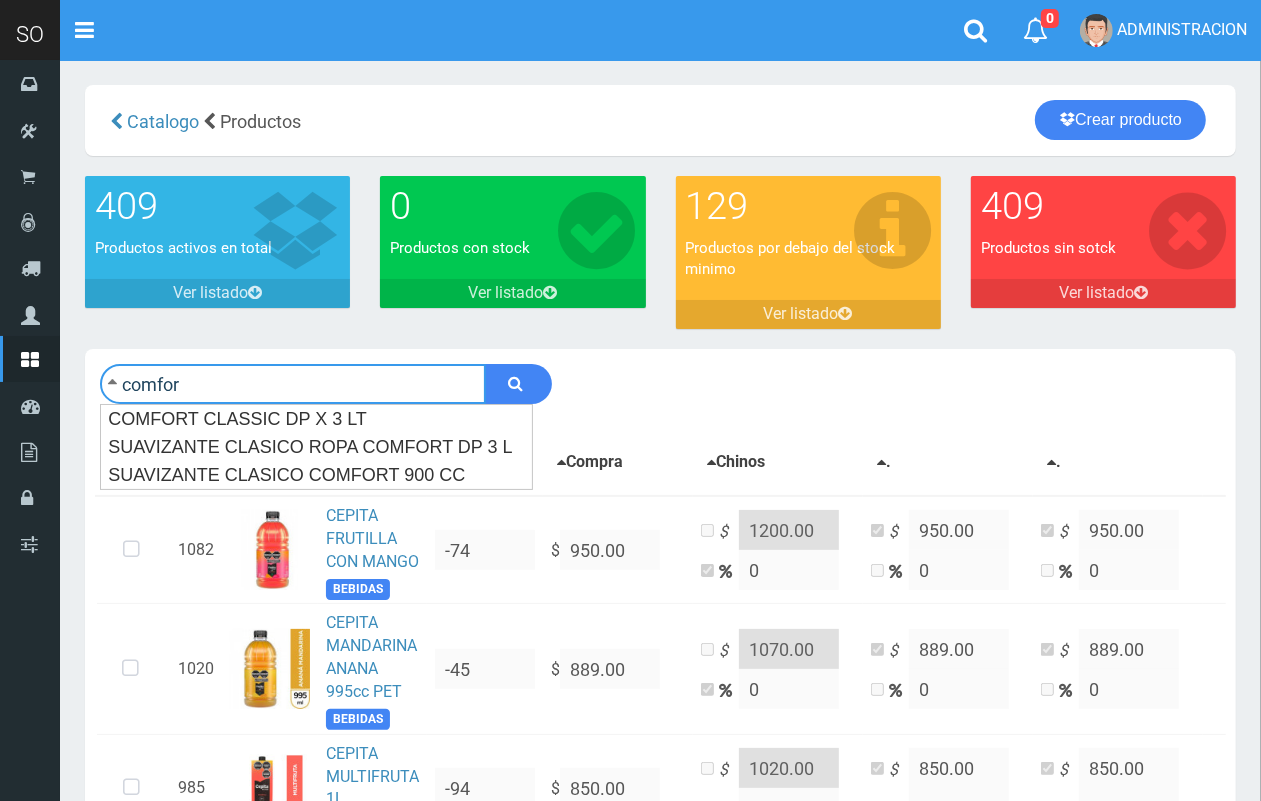 click at bounding box center (518, 384) 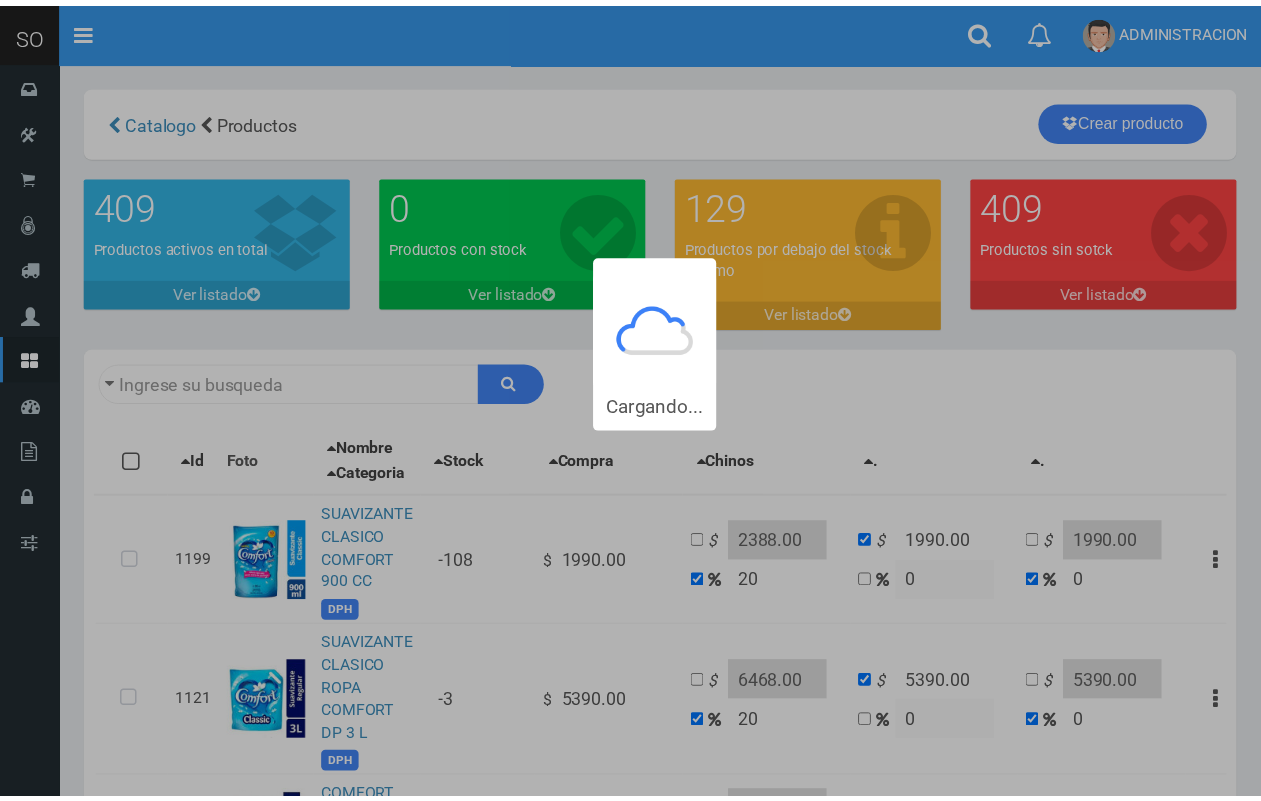 scroll, scrollTop: 0, scrollLeft: 0, axis: both 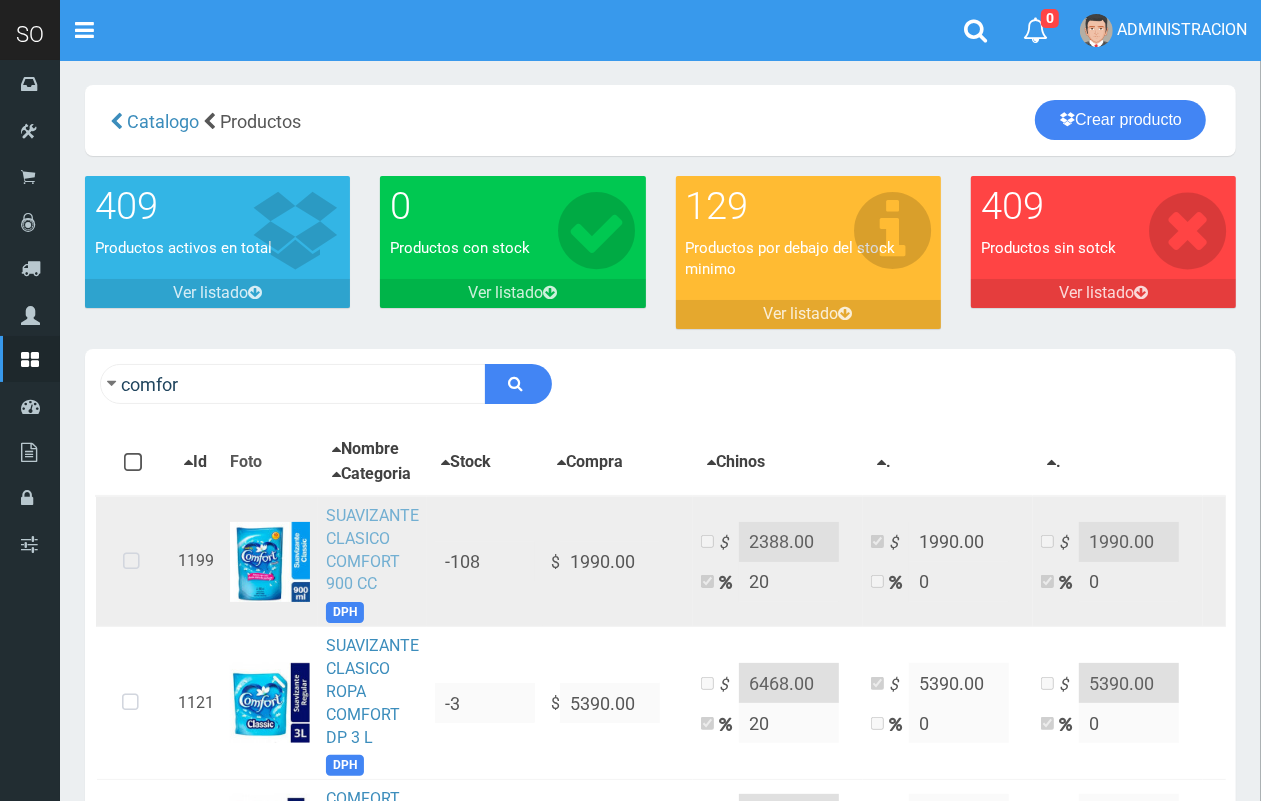 click on "SUAVIZANTE CLASICO COMFORT 900 CC" at bounding box center (372, 550) 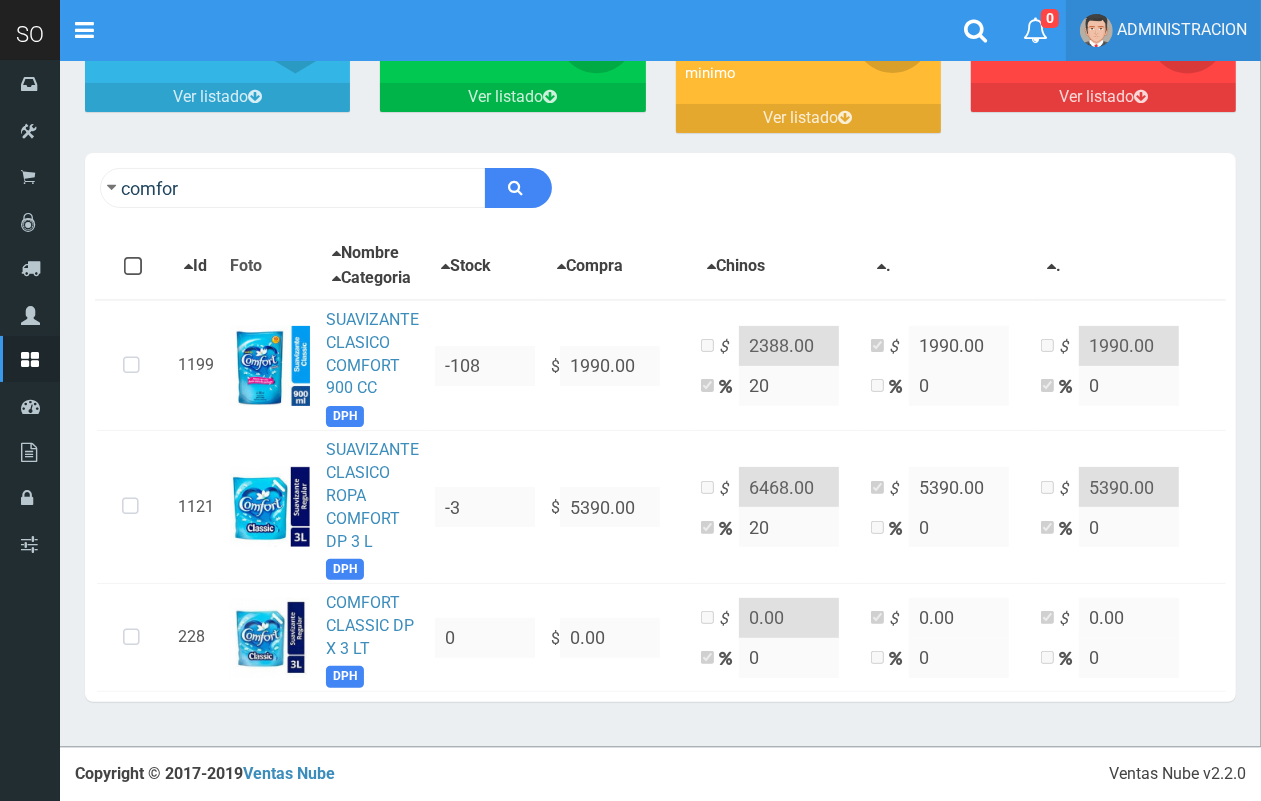 scroll, scrollTop: 206, scrollLeft: 0, axis: vertical 